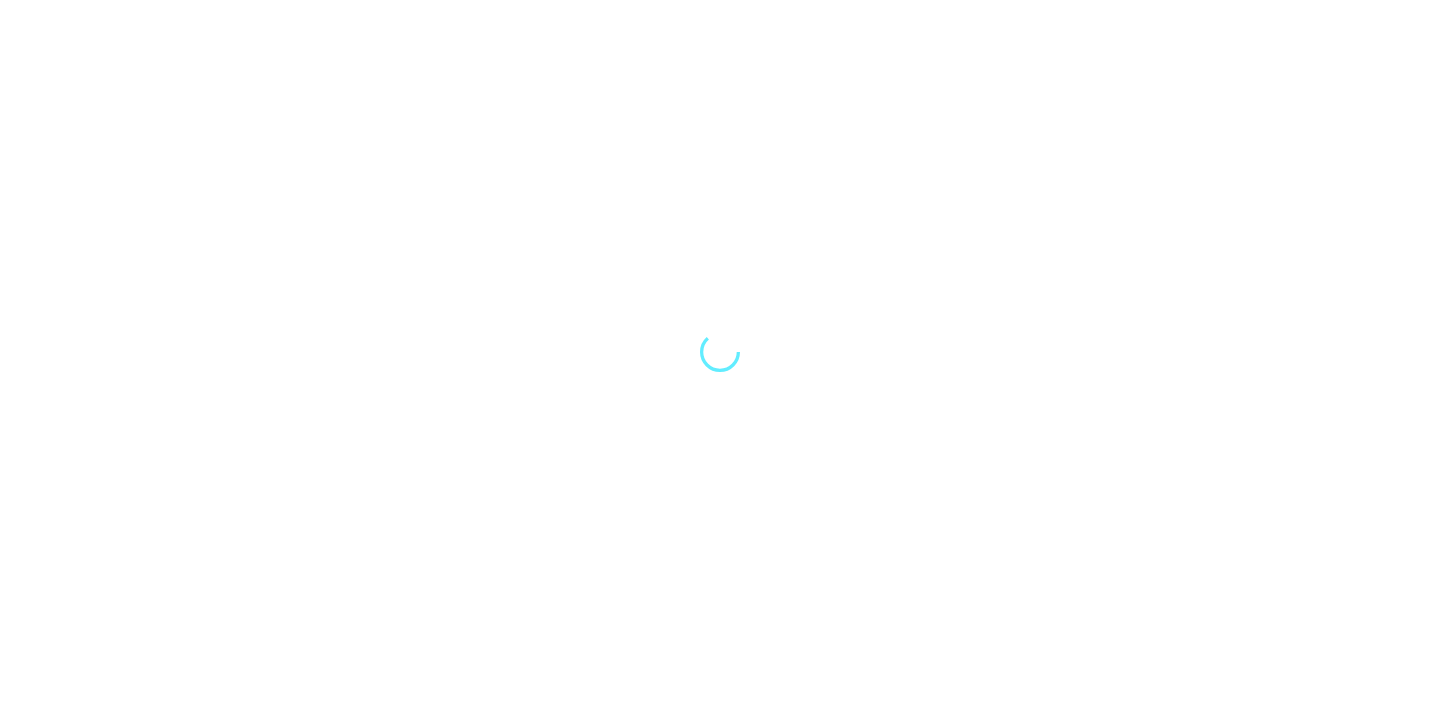 scroll, scrollTop: 0, scrollLeft: 0, axis: both 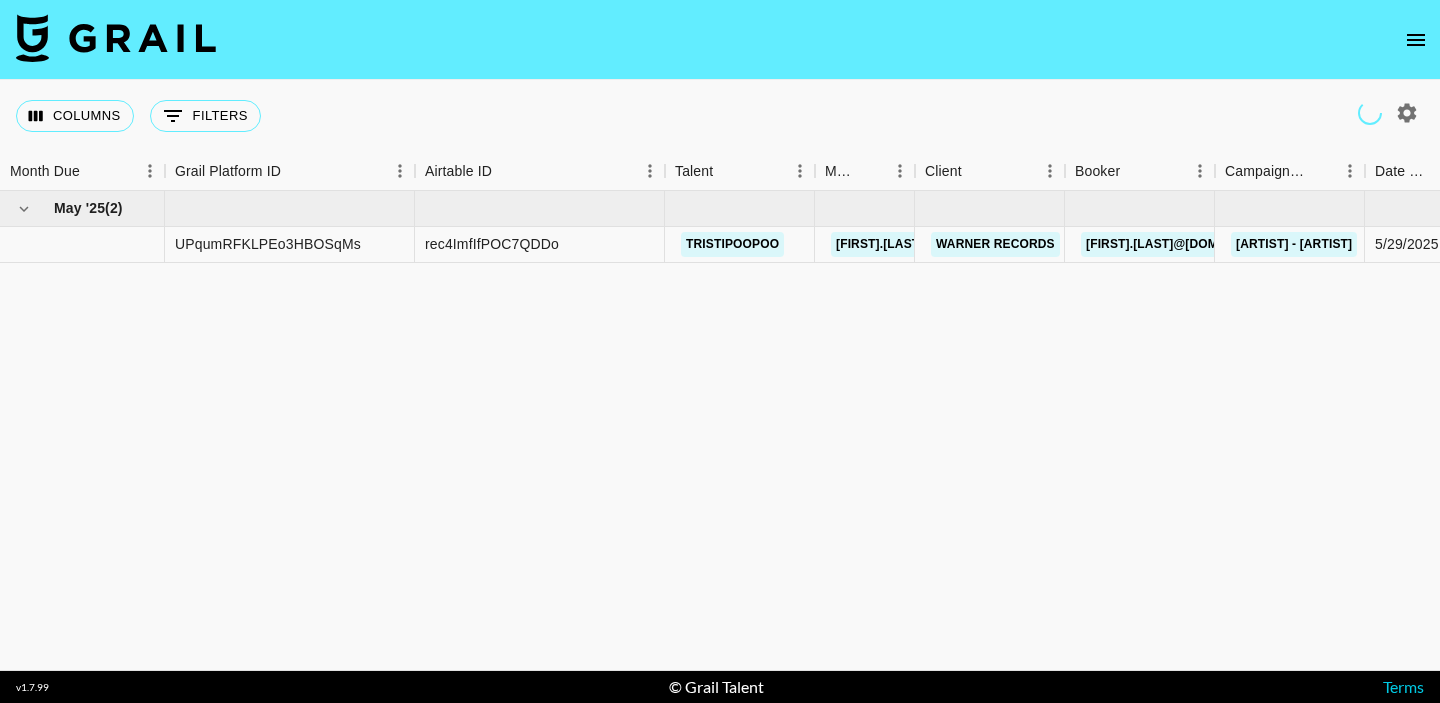 click at bounding box center [1416, 40] 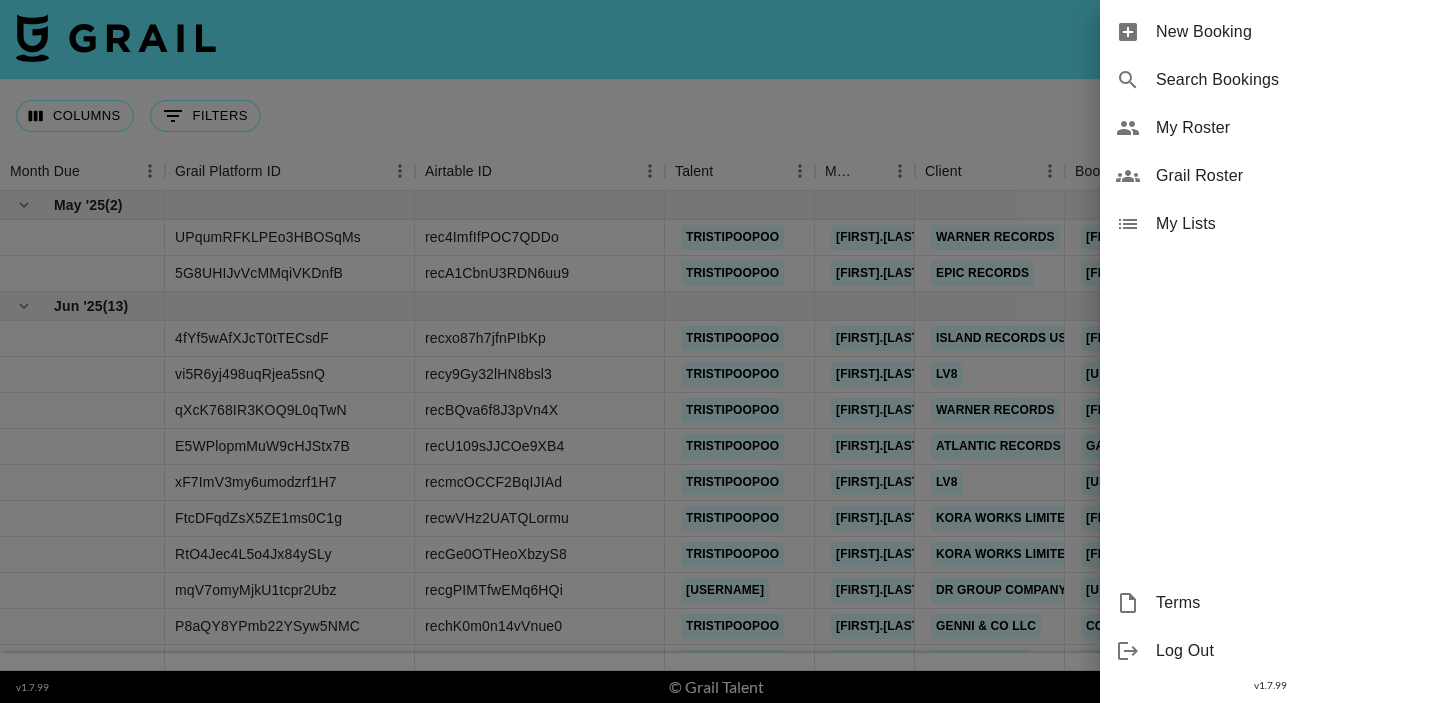 click on "My Roster" at bounding box center (1290, 128) 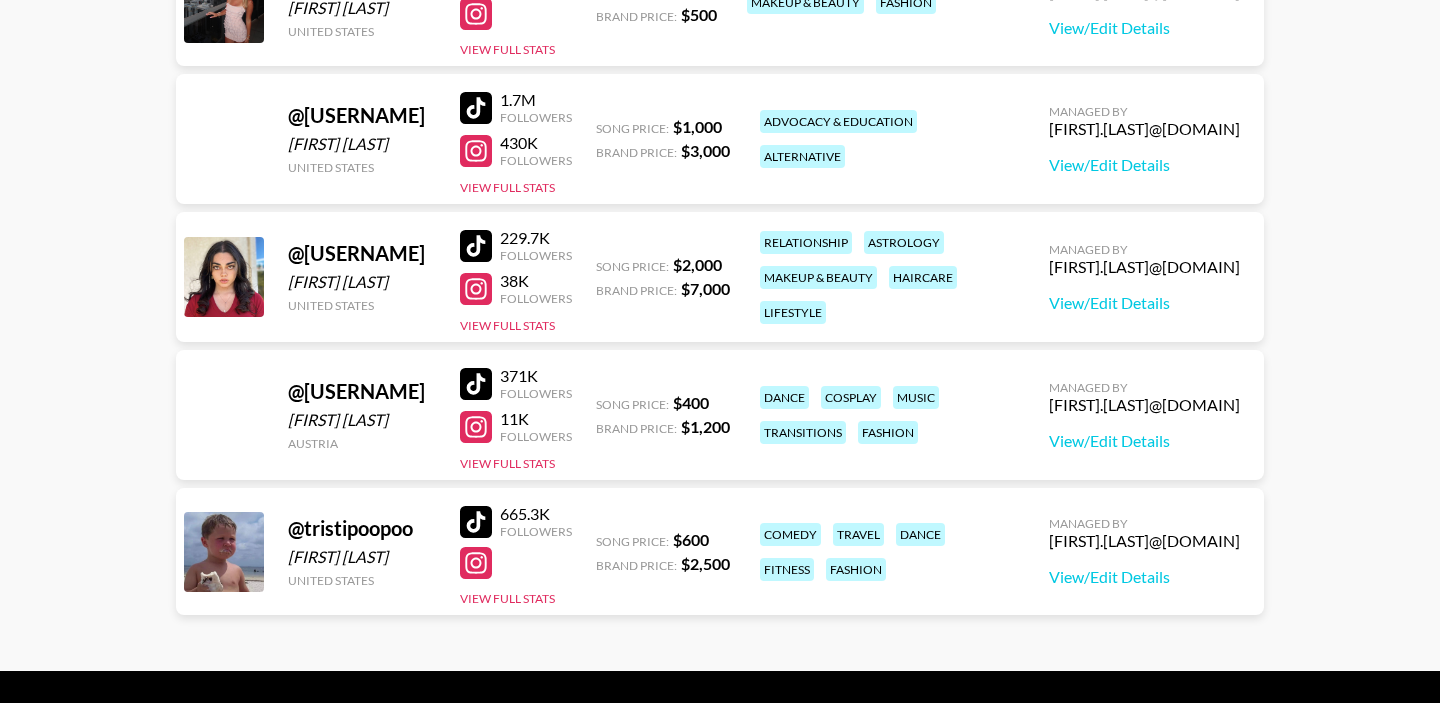scroll, scrollTop: 413, scrollLeft: 0, axis: vertical 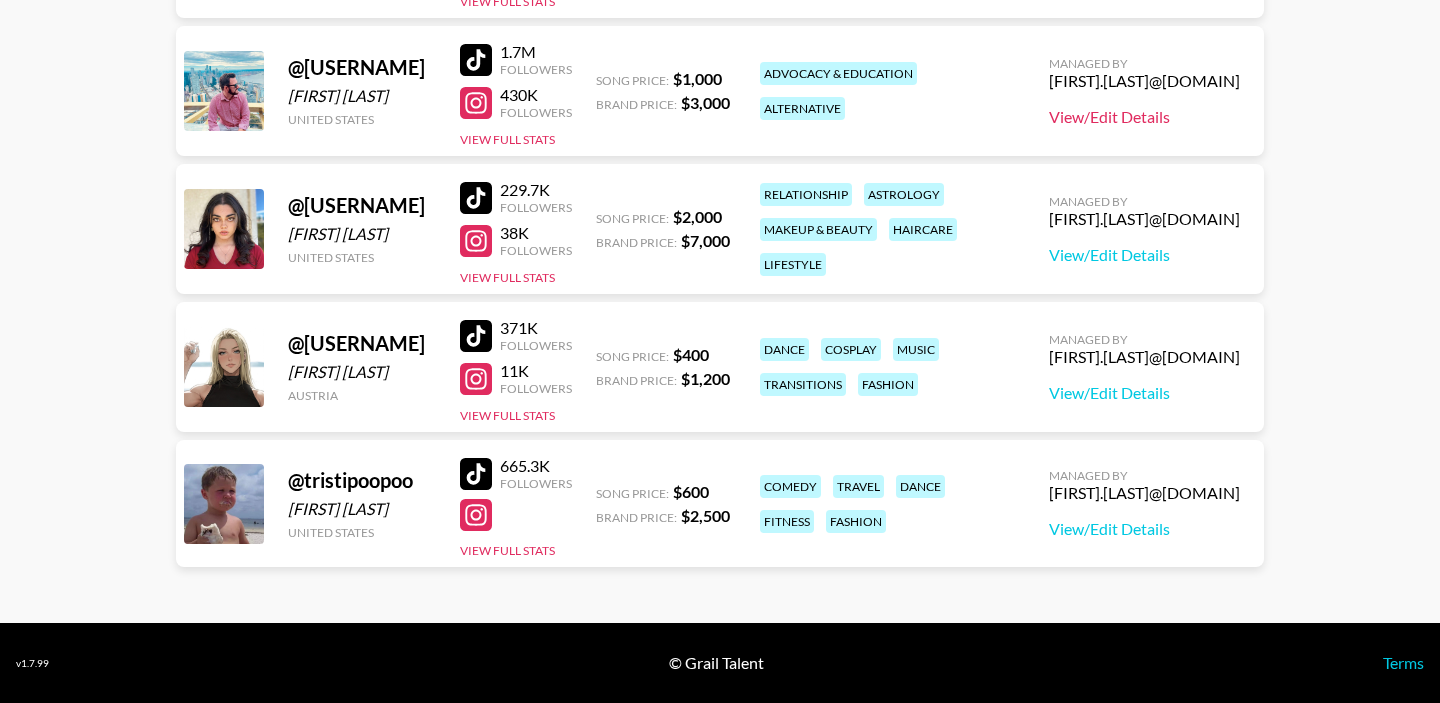 click on "View/Edit Details" at bounding box center [1144, 117] 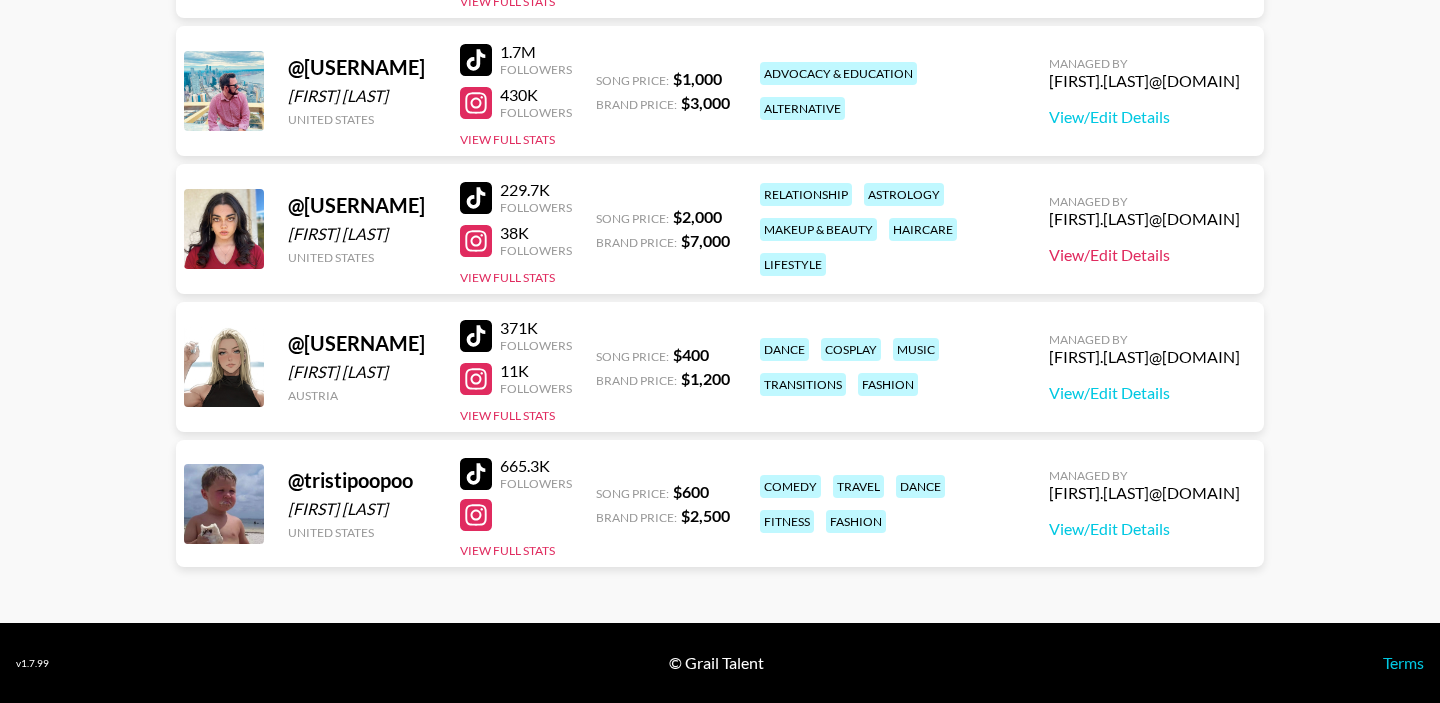 click on "View/Edit Details" at bounding box center (1144, 255) 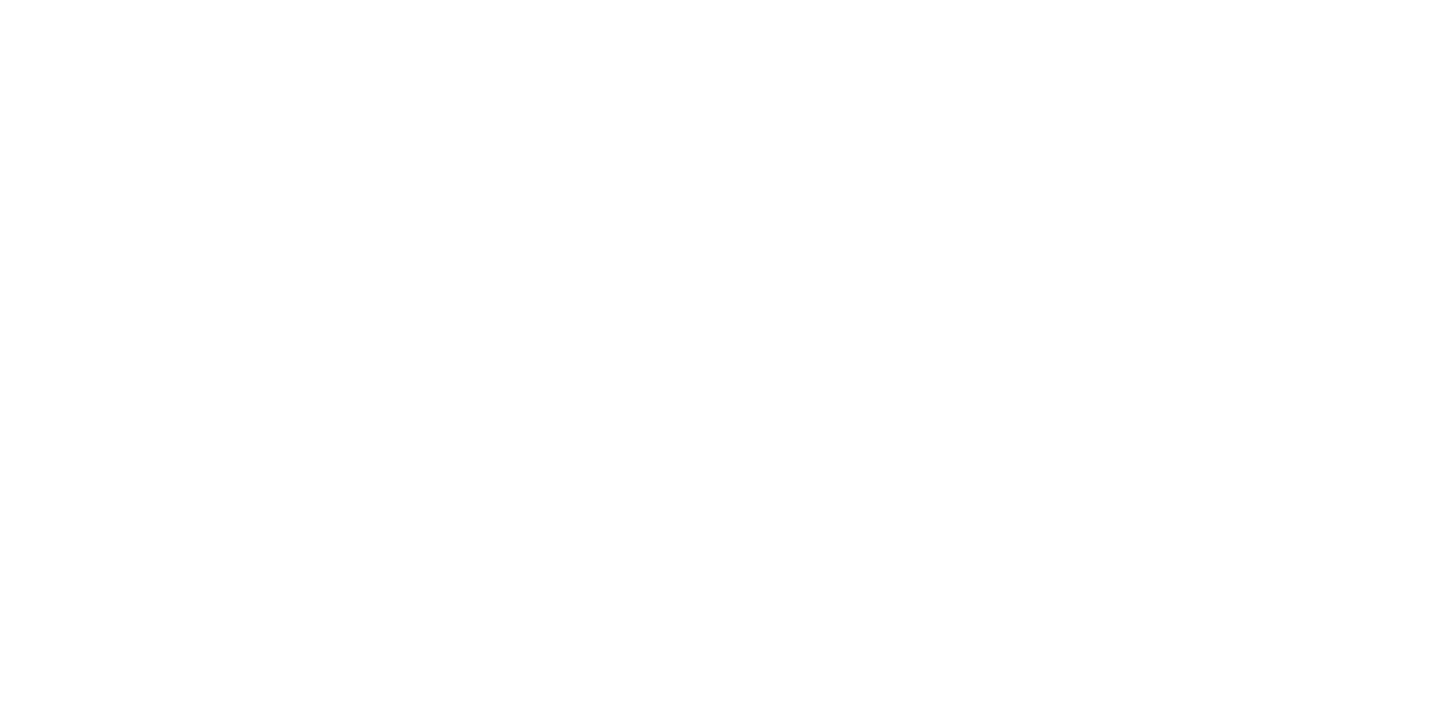 scroll, scrollTop: 0, scrollLeft: 0, axis: both 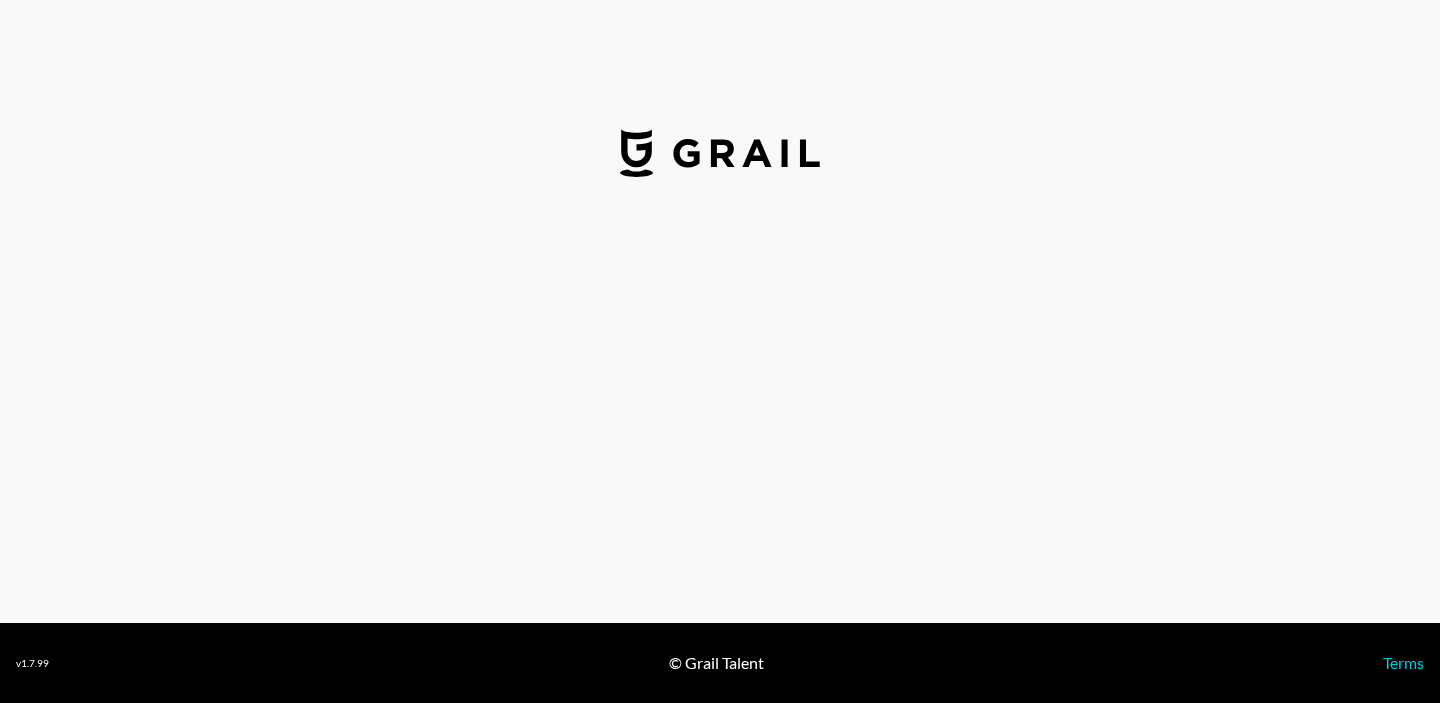 select on "USD" 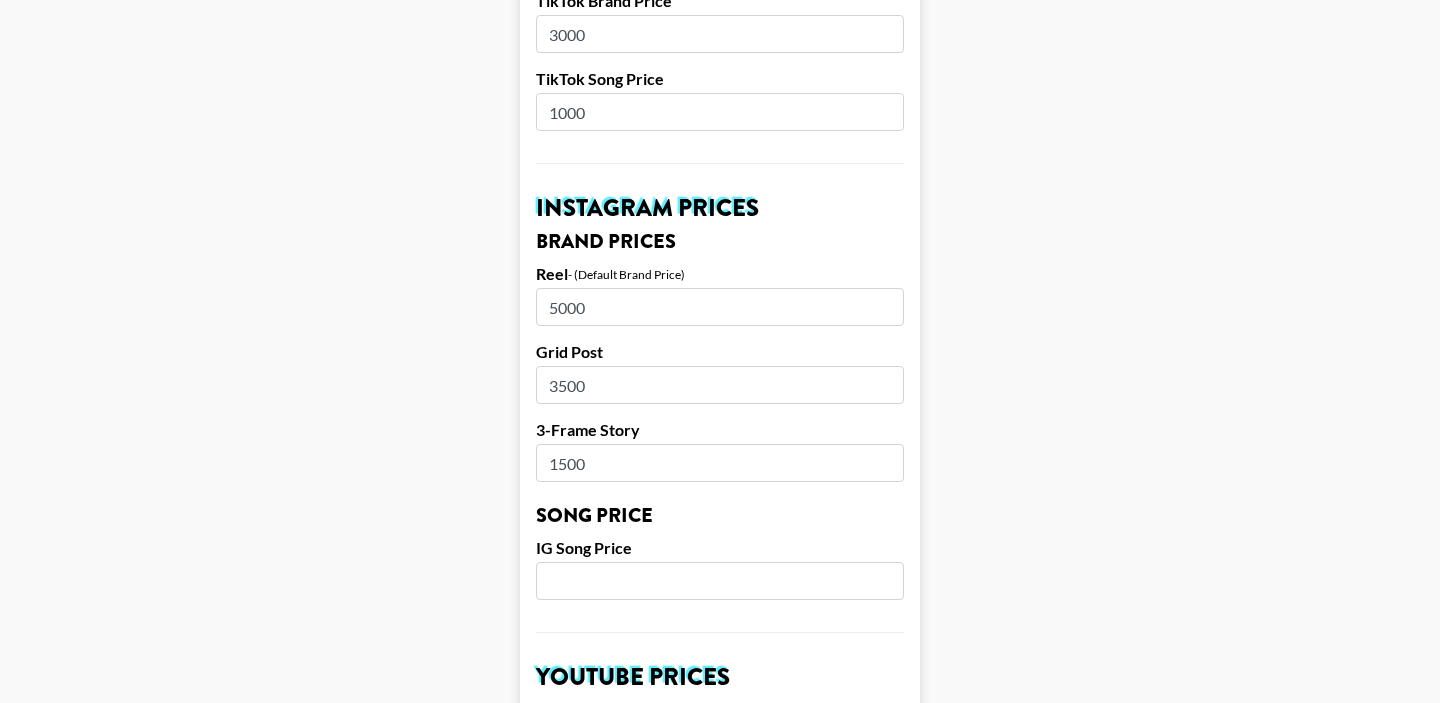 scroll, scrollTop: 800, scrollLeft: 0, axis: vertical 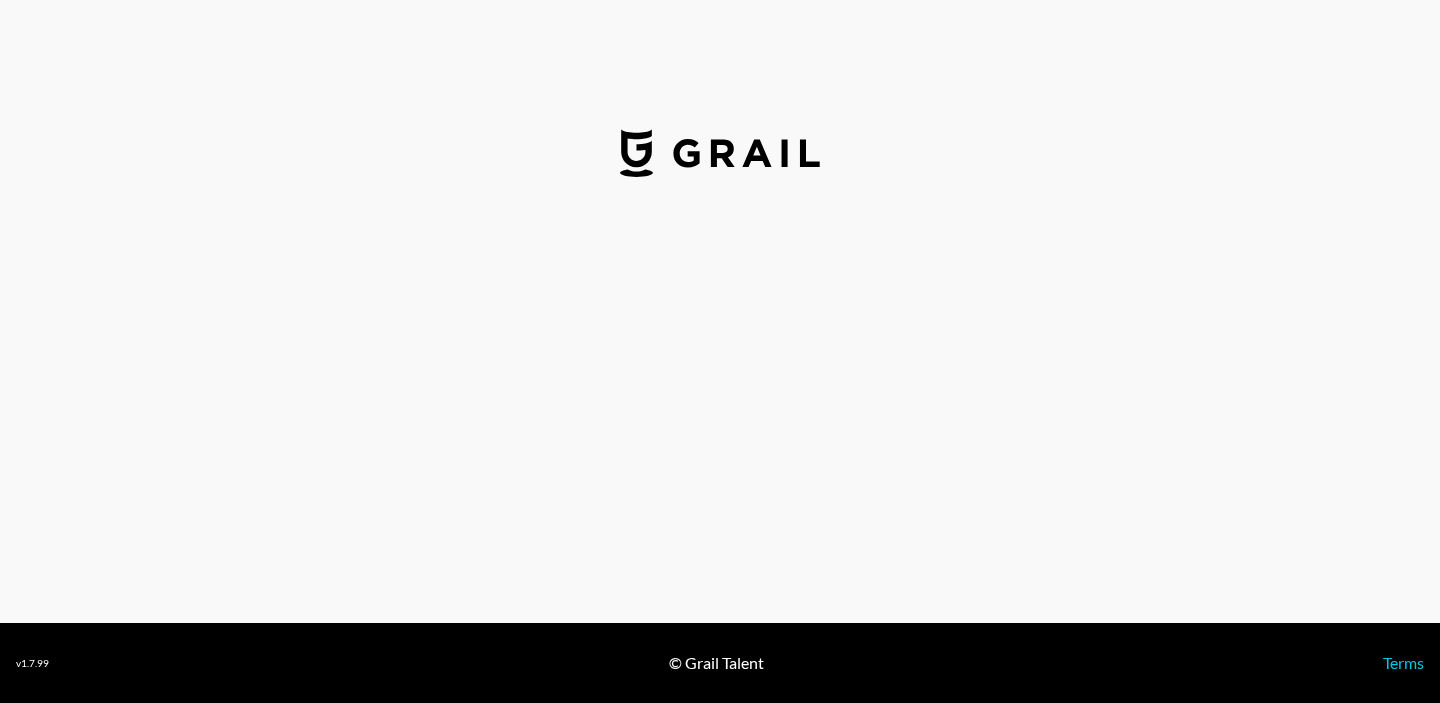 select on "USD" 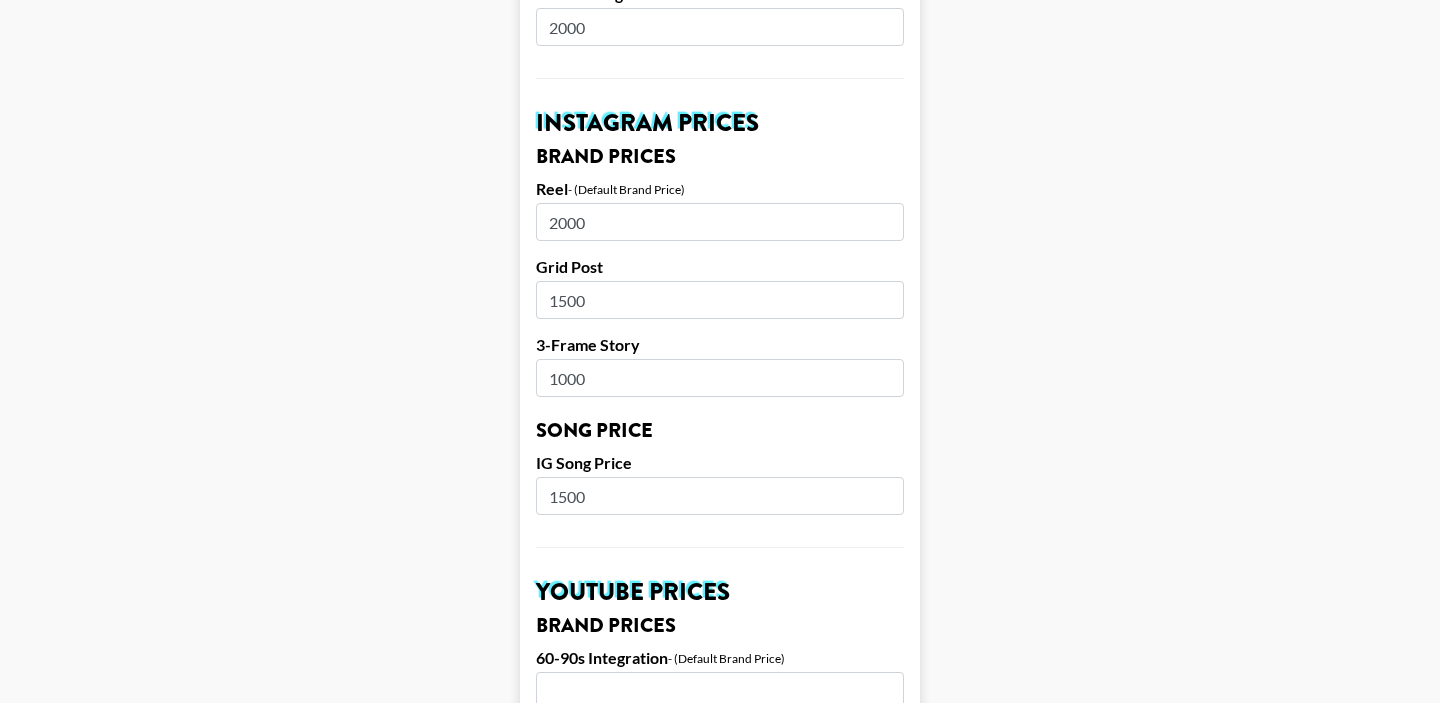 scroll, scrollTop: 878, scrollLeft: 0, axis: vertical 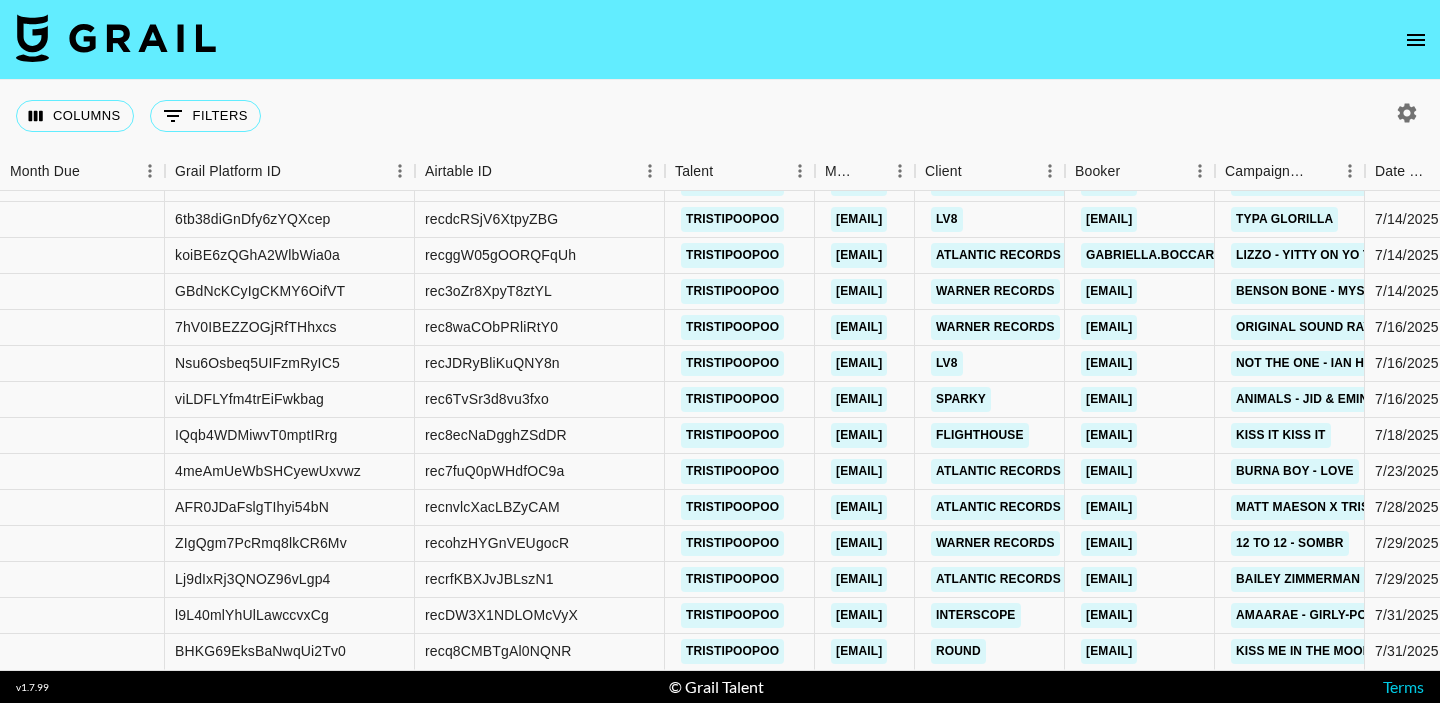 click at bounding box center (1416, 40) 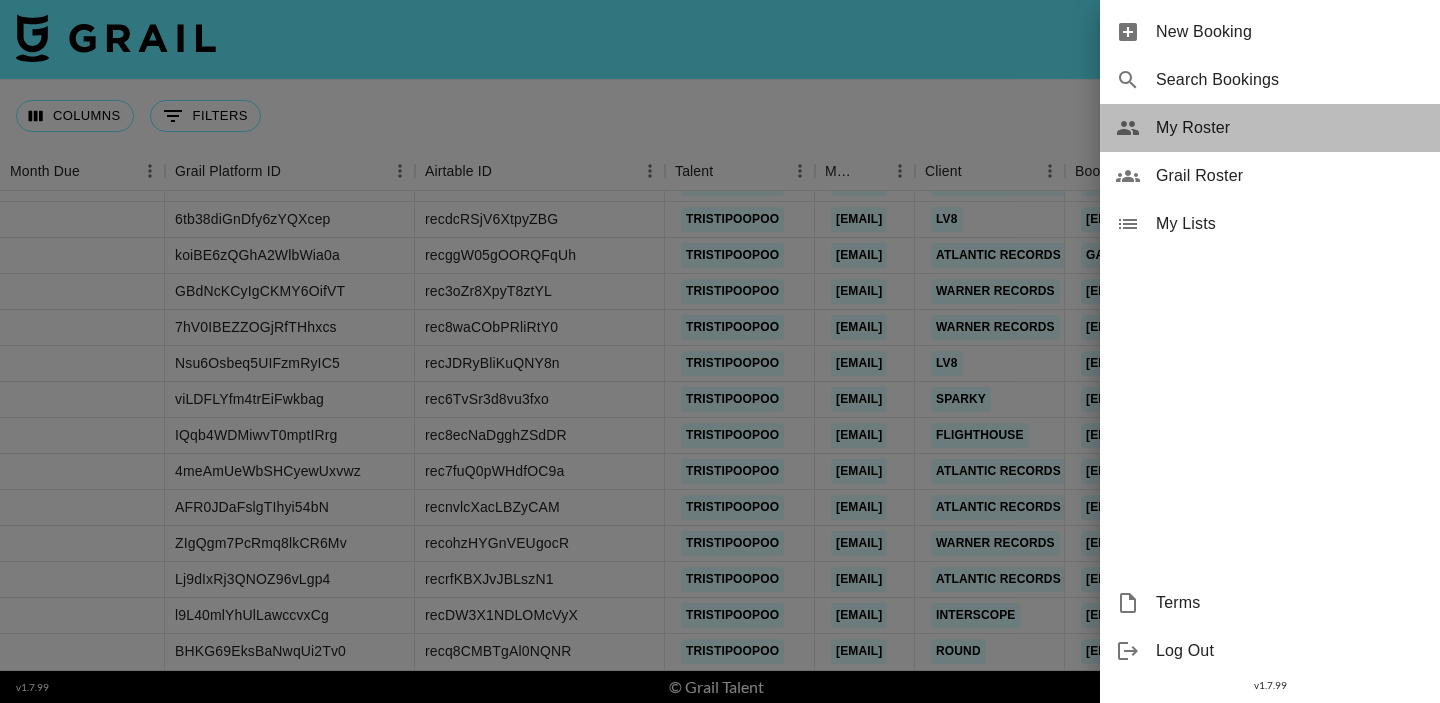 click on "My Roster" at bounding box center (1290, 128) 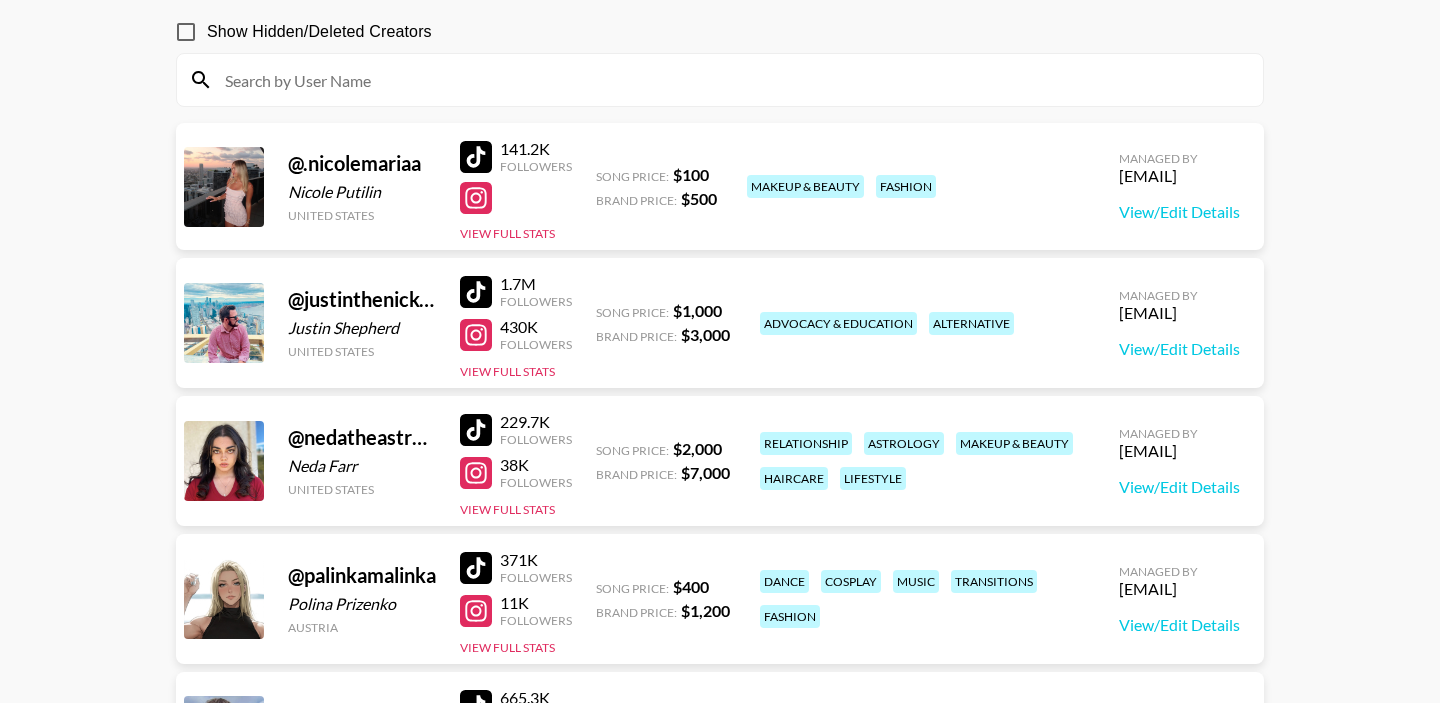 scroll, scrollTop: 413, scrollLeft: 0, axis: vertical 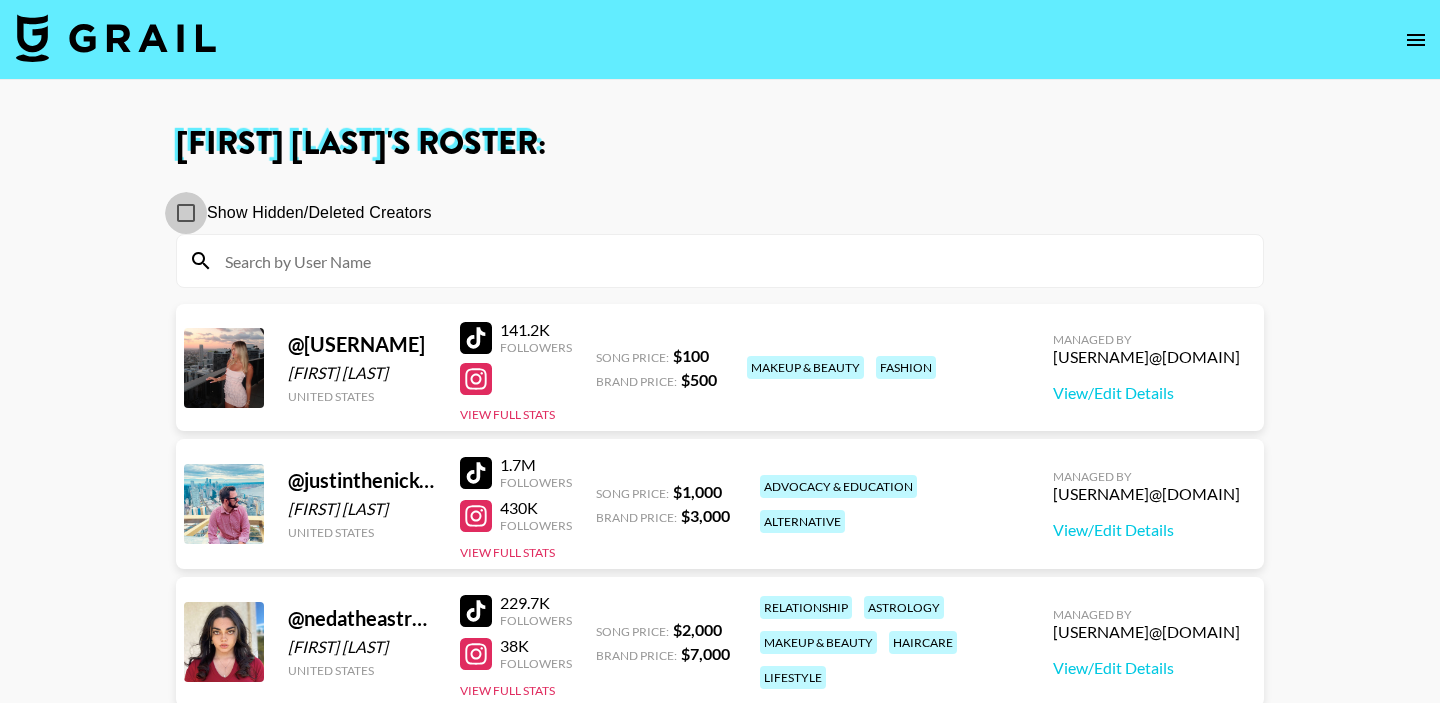 click on "Show Hidden/Deleted Creators" at bounding box center [186, 213] 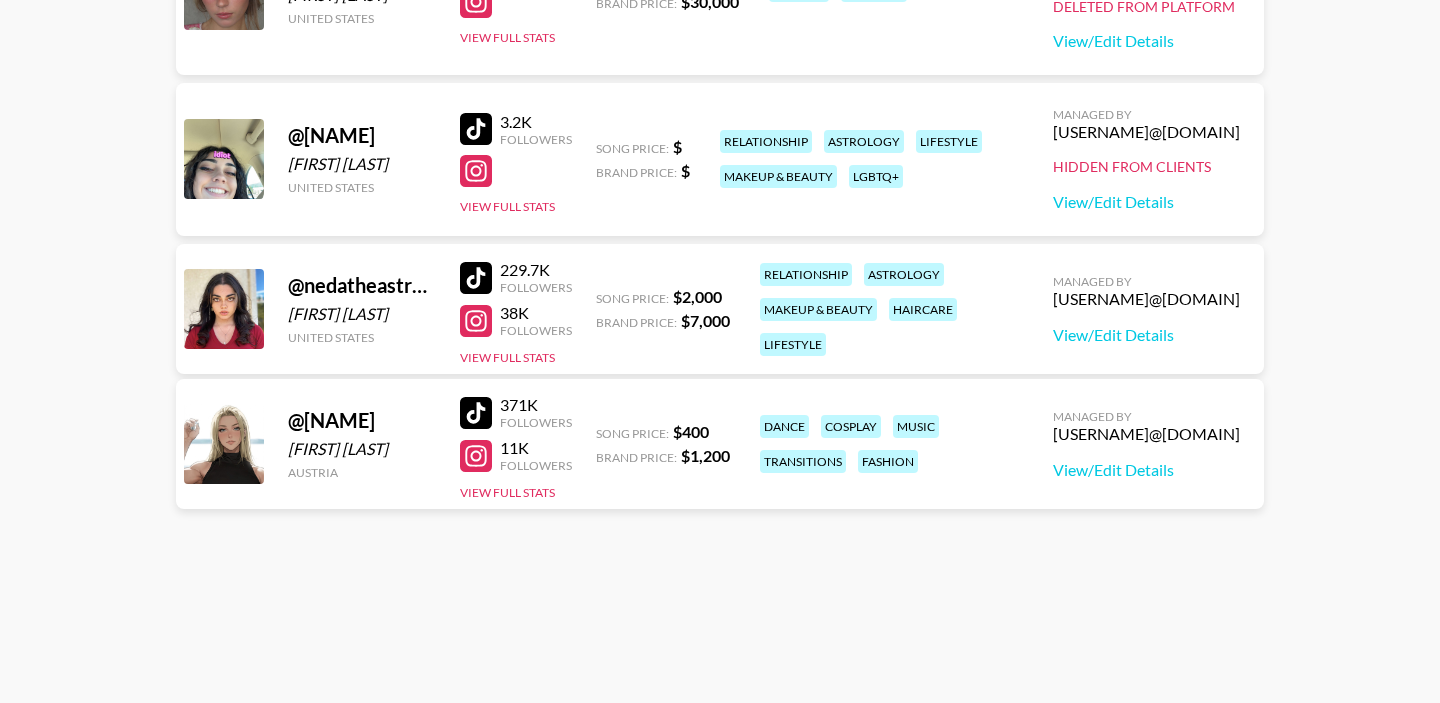 scroll, scrollTop: 675, scrollLeft: 0, axis: vertical 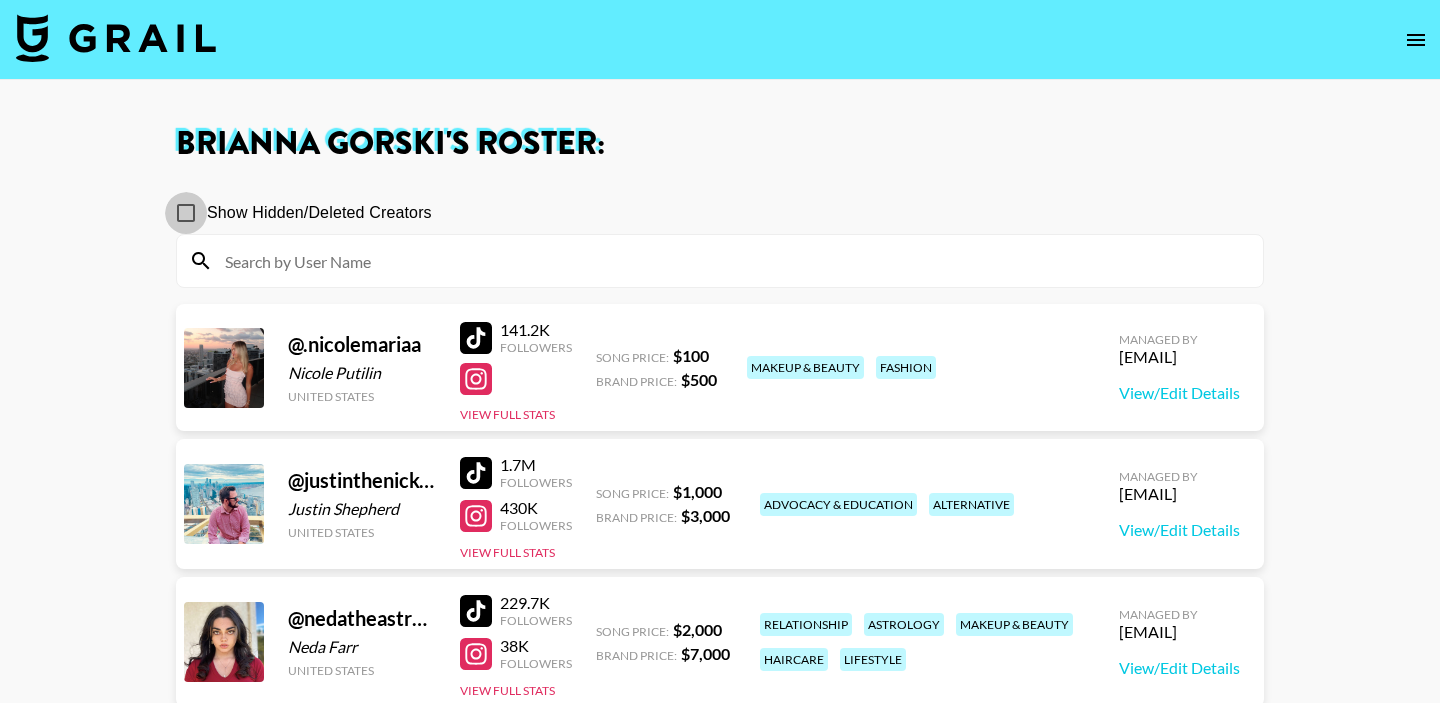 click on "Show Hidden/Deleted Creators" at bounding box center (186, 213) 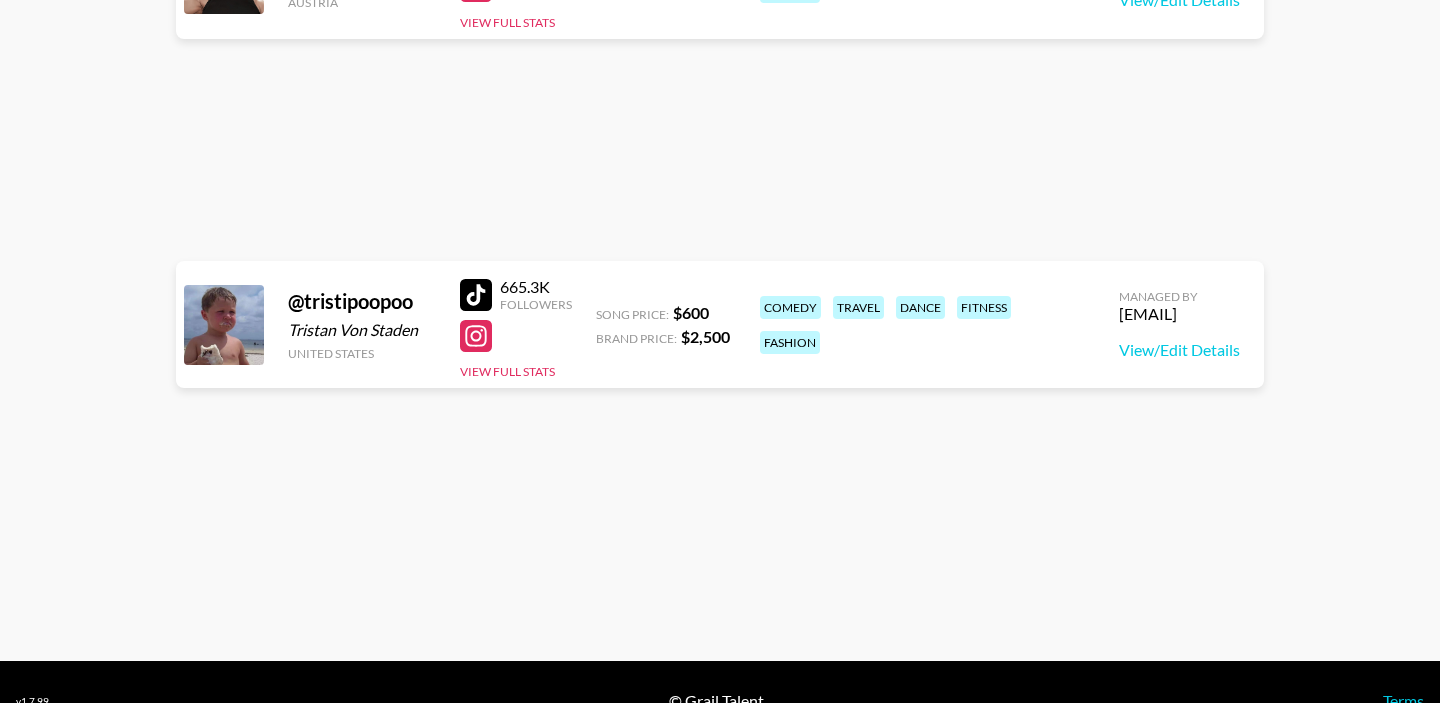 scroll, scrollTop: 1147, scrollLeft: 0, axis: vertical 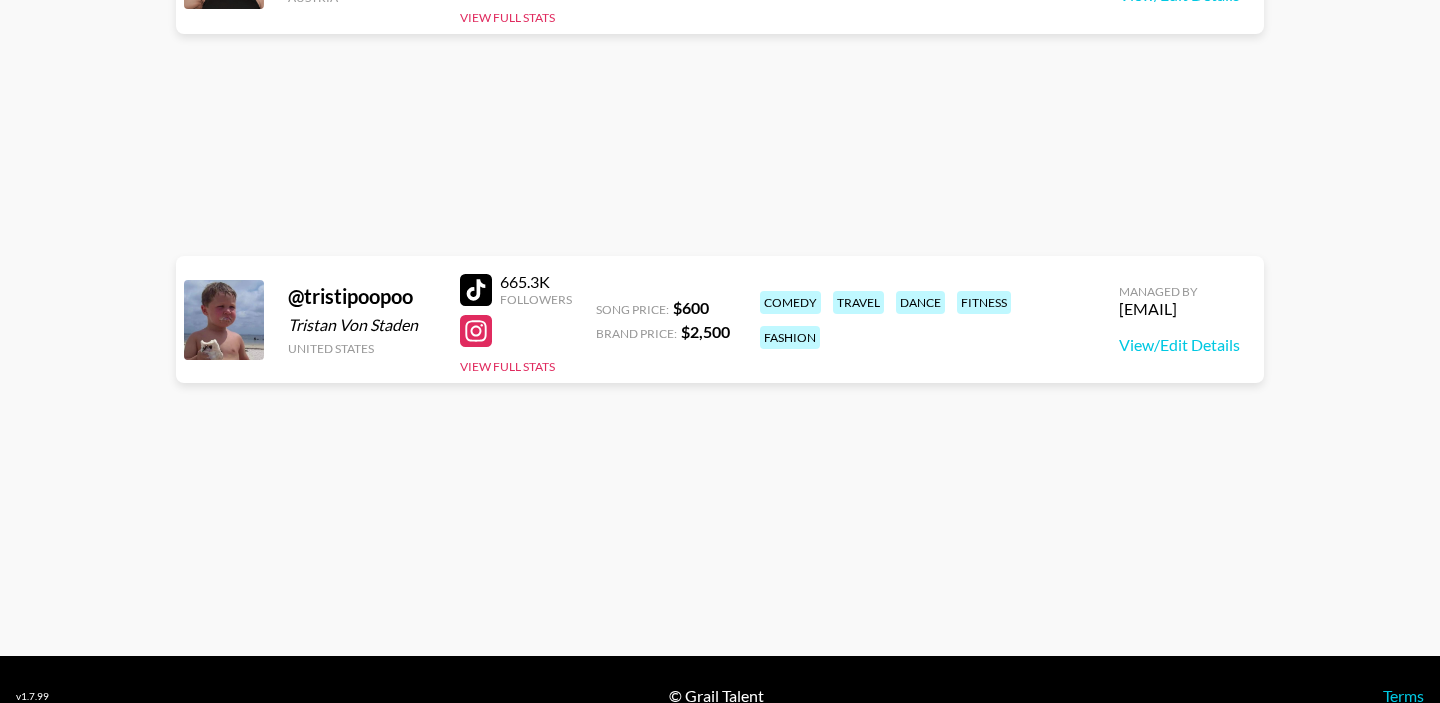 click on "@ .[USERNAME] [FIRST] [LAST] [COUNTRY] 141.2K Followers View Full Stats Song Price: $ 100 Brand Price: $ 500 makeup & beauty fashion Managed By [EMAIL] View/Edit Details @ justinthenickofcrime [USERNAME] [FIRST] [LAST] [COUNTRY] 1.7M Followers 430K Followers View Full Stats Song Price: $ 1,000 Brand Price: $ 3,000 advocacy & education alternative Managed By [EMAIL] View/Edit Details @ maligoshik [USERNAME] [FIRST] [LAST] [COUNTRY] 5.5M Followers View Full Stats Song Price: $ 10,000 Brand Price: $ 30,000 fashion lifestyle Managed By [EMAIL] Hidden from Clients Deleted from Platform View/Edit Details @ nedafarr [USERNAME] [COUNTRY] 3.2K Followers View Full Stats Song Price: $ Brand Price: $ relationship astrology lifestyle makeup & beauty lgbtq+ Managed By [EMAIL] Hidden from Clients View/Edit Details @ nedatheastrologer [USERNAME] [FIRST] [LAST] [COUNTRY] 229.7K Followers 38K Followers View Full Stats Song Price: $ 2,000 $ 7,000" at bounding box center [720, -118] 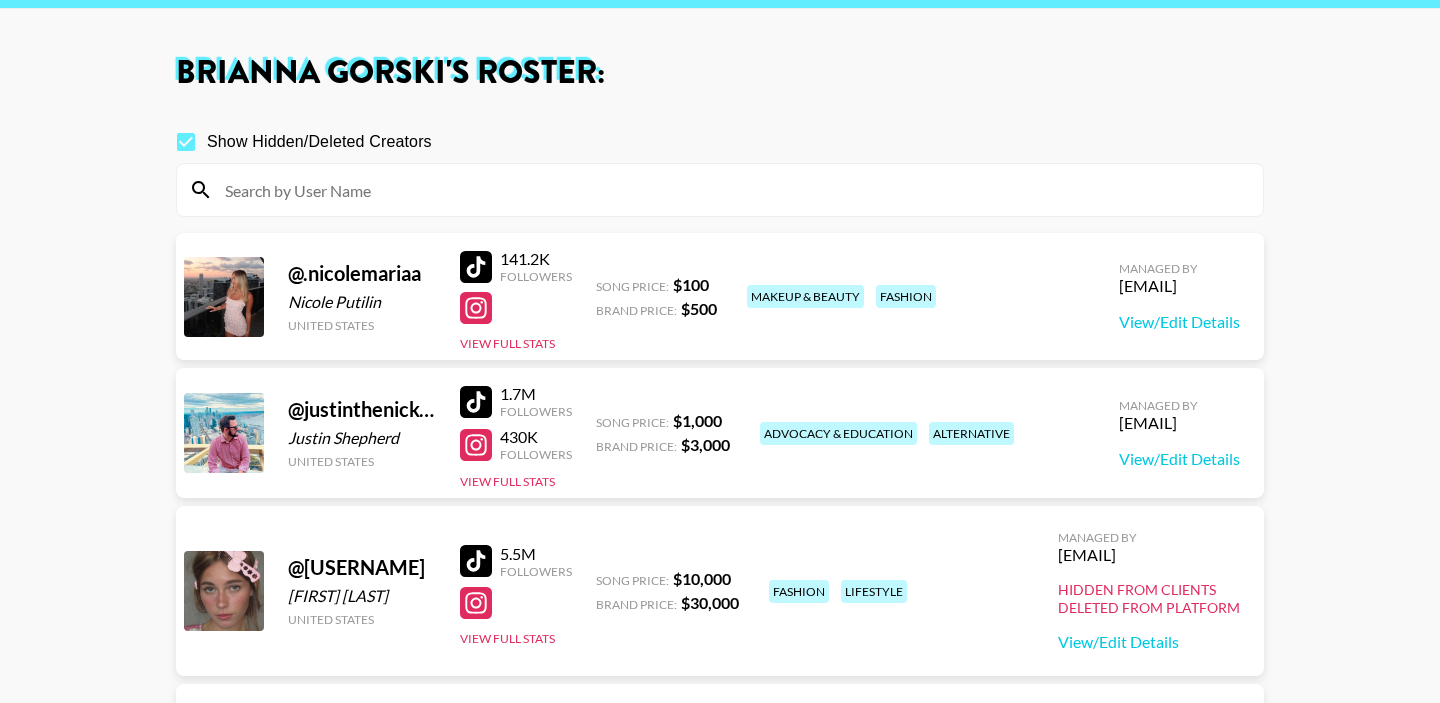 scroll, scrollTop: 66, scrollLeft: 0, axis: vertical 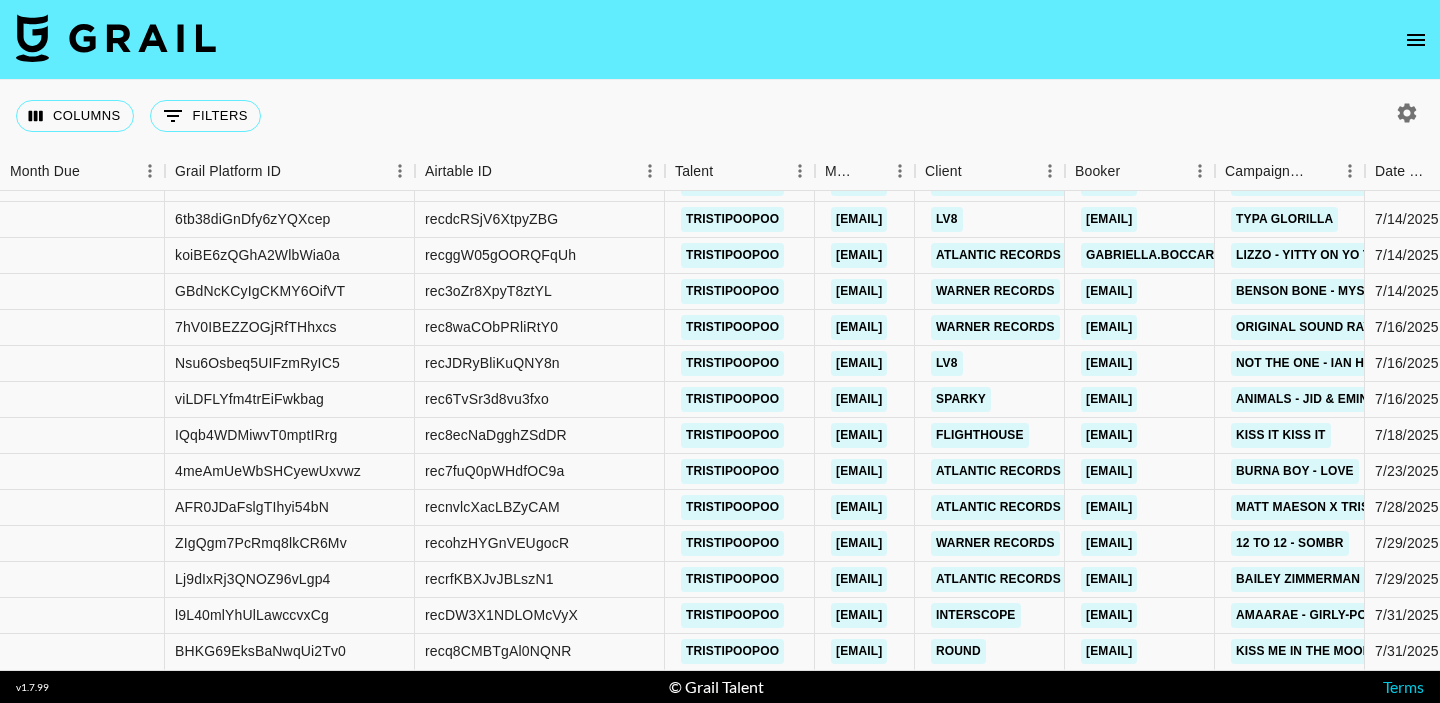 click 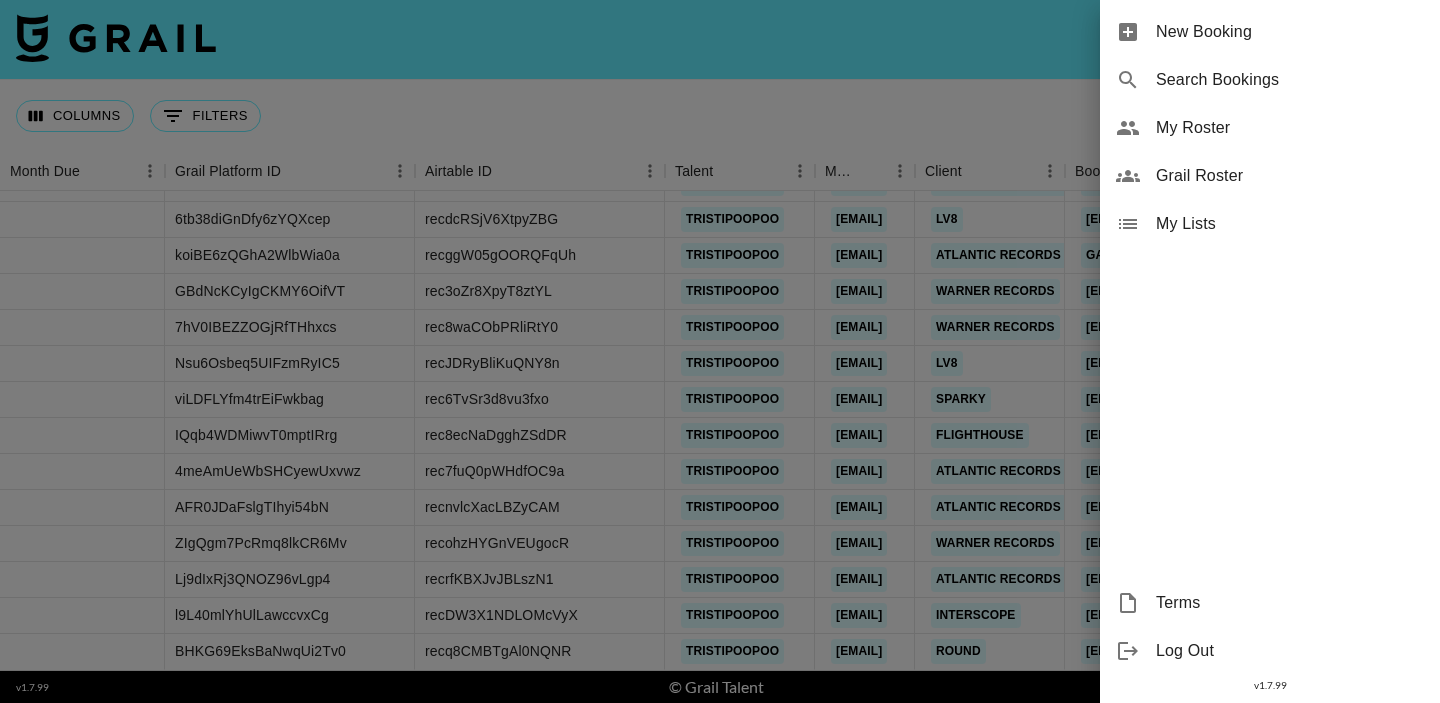 click on "My Roster" at bounding box center [1290, 128] 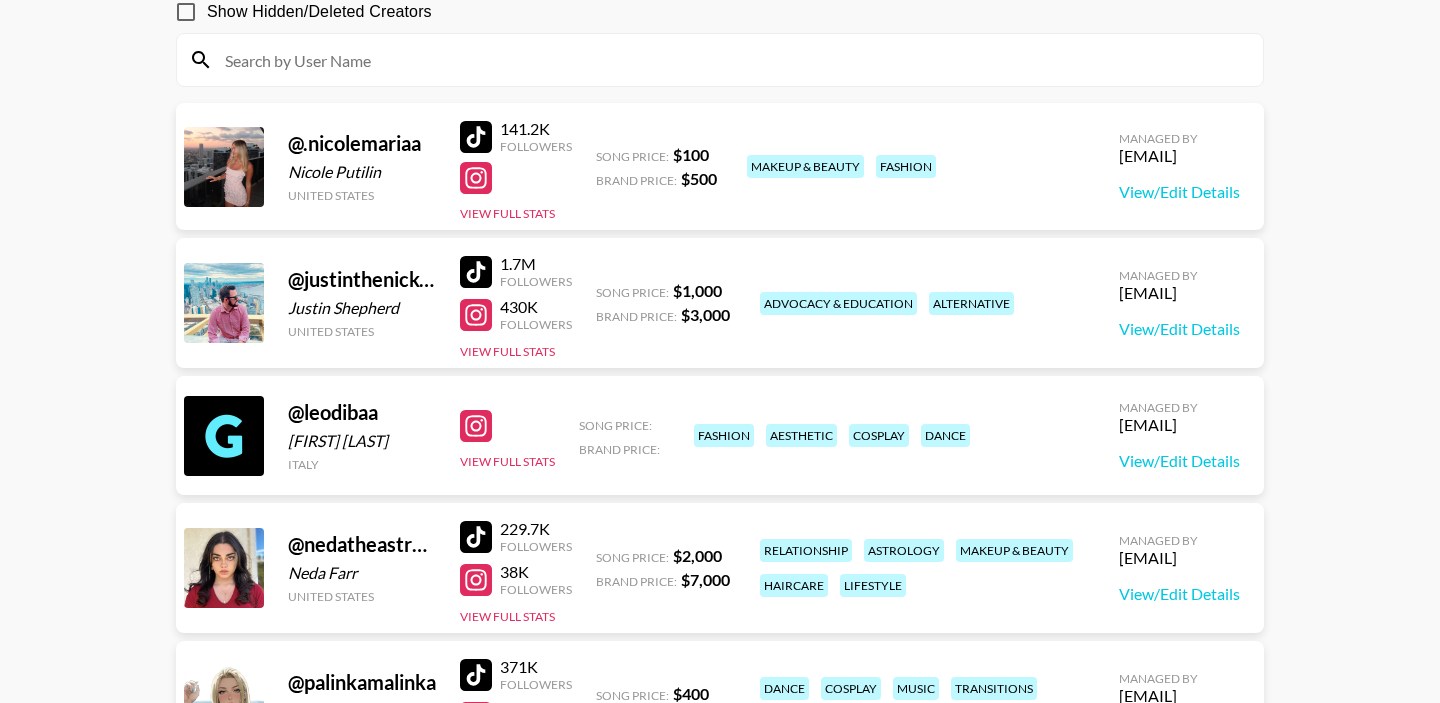 scroll, scrollTop: 292, scrollLeft: 0, axis: vertical 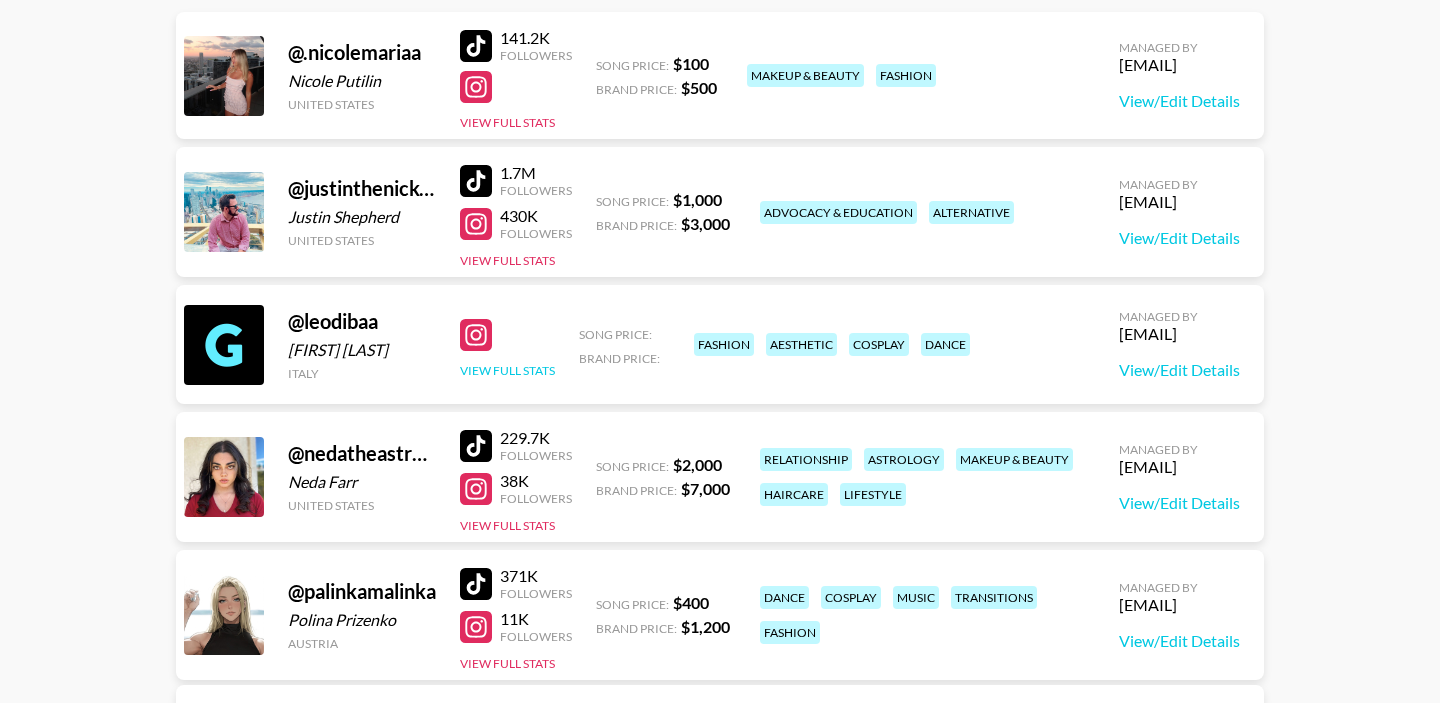click on "View Full Stats" at bounding box center (507, 370) 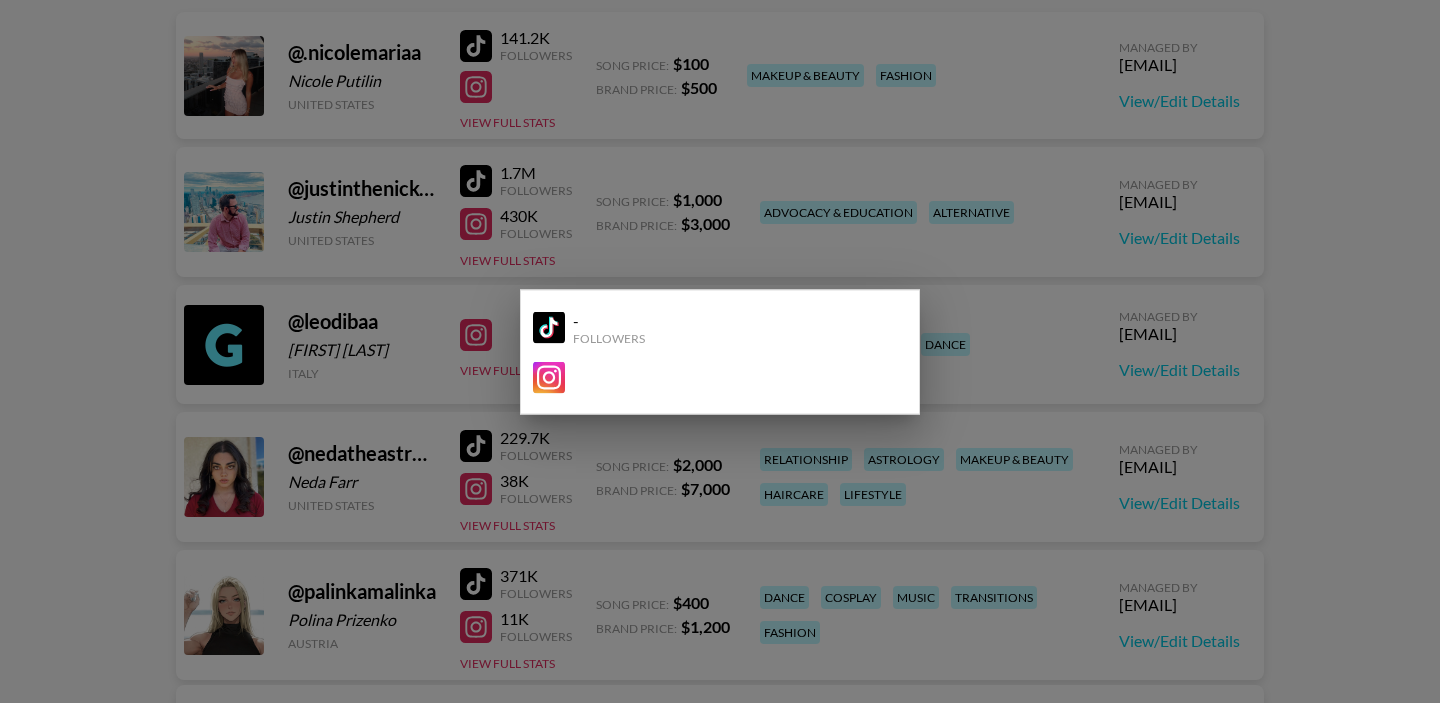 click at bounding box center (720, 351) 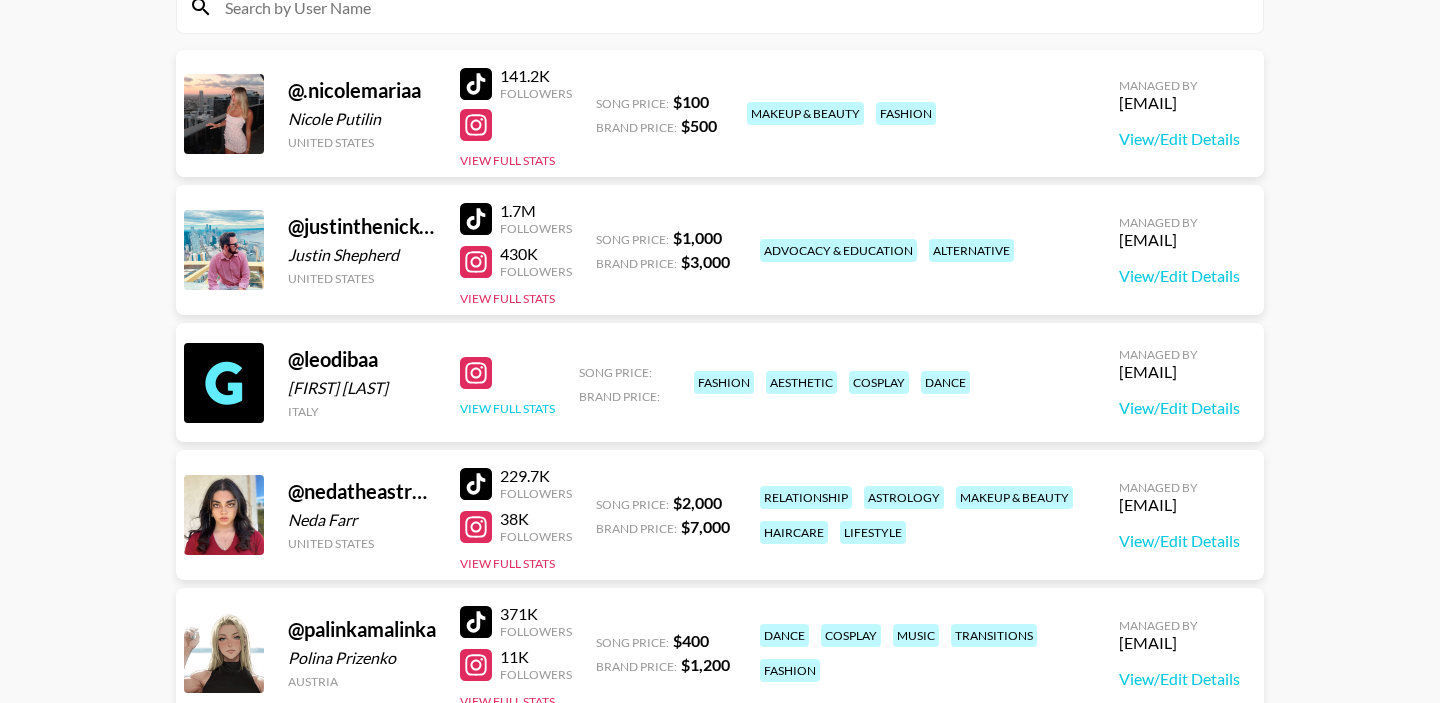 scroll, scrollTop: 0, scrollLeft: 0, axis: both 